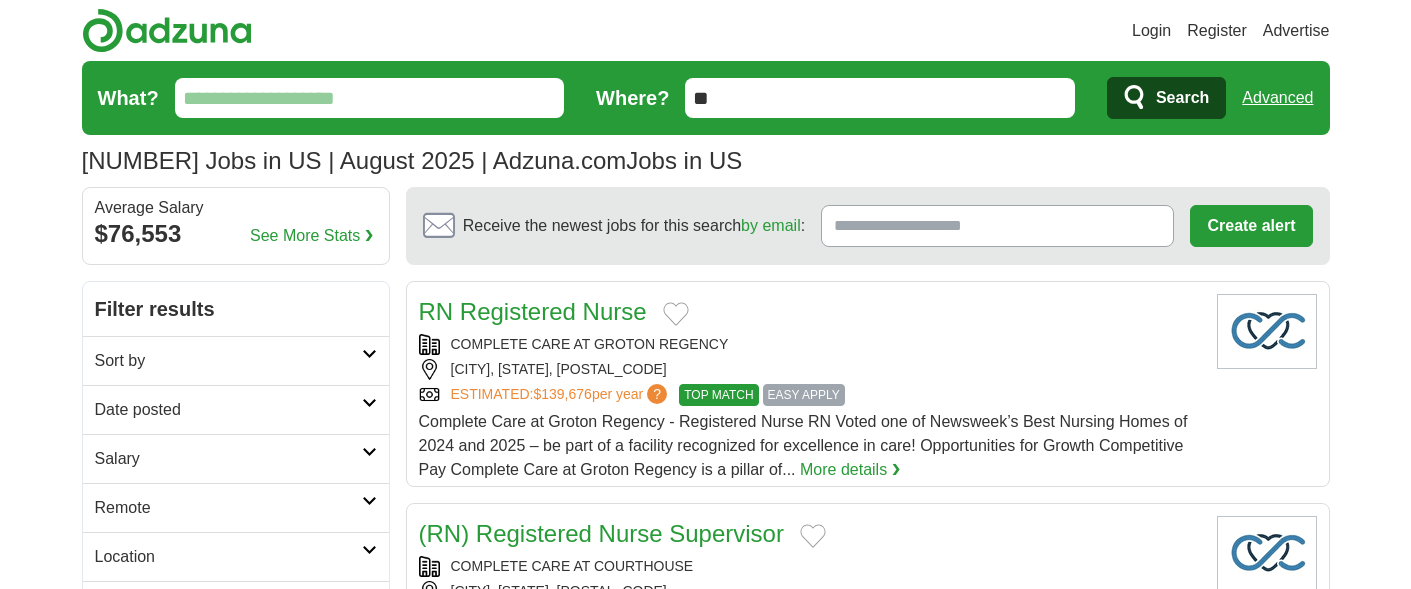 scroll, scrollTop: 0, scrollLeft: 0, axis: both 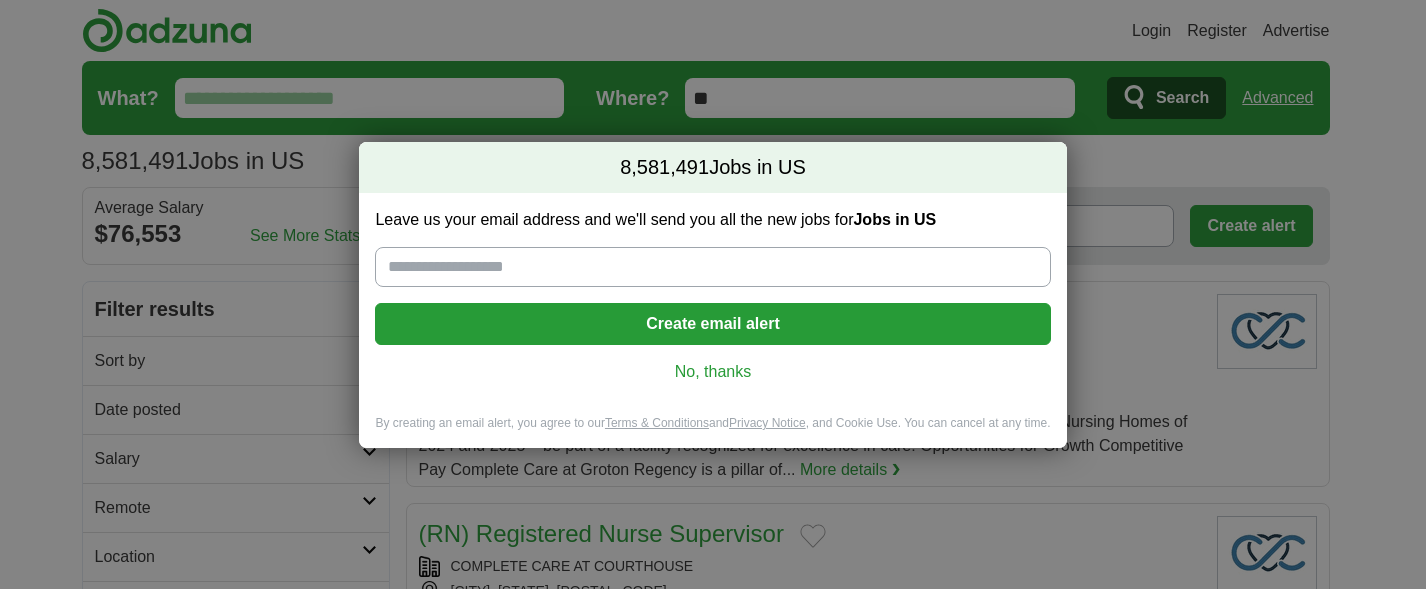 click on "No, thanks" at bounding box center (712, 372) 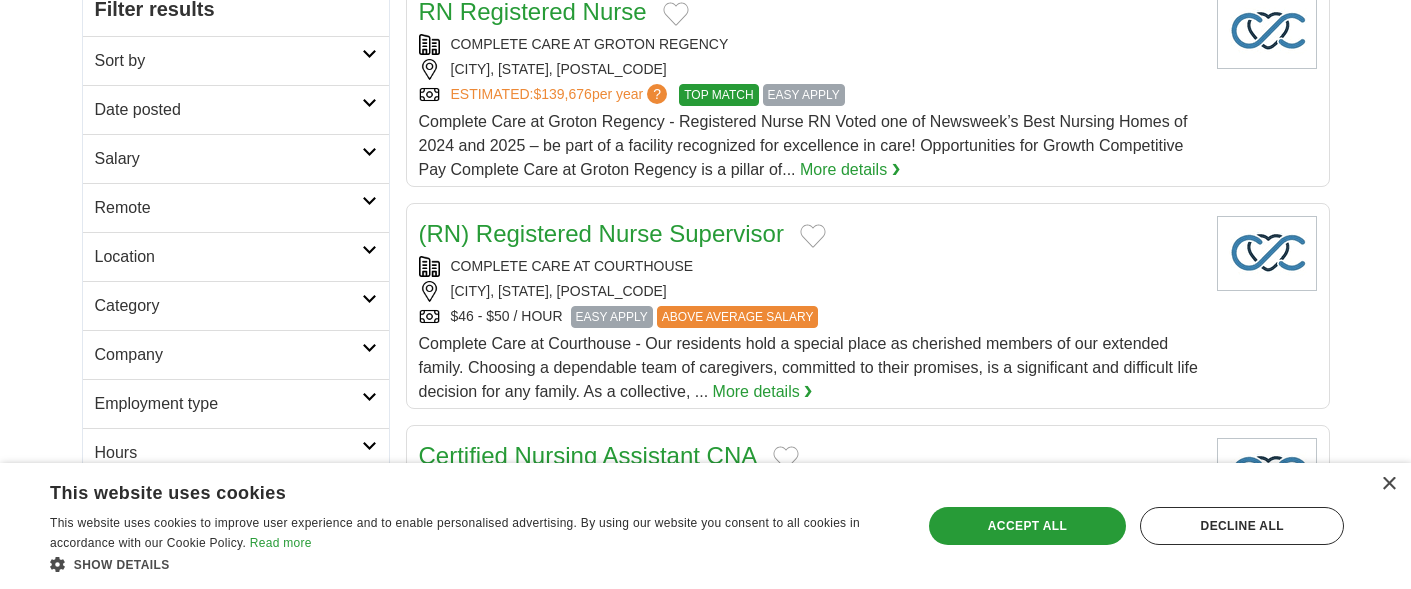 scroll, scrollTop: 400, scrollLeft: 0, axis: vertical 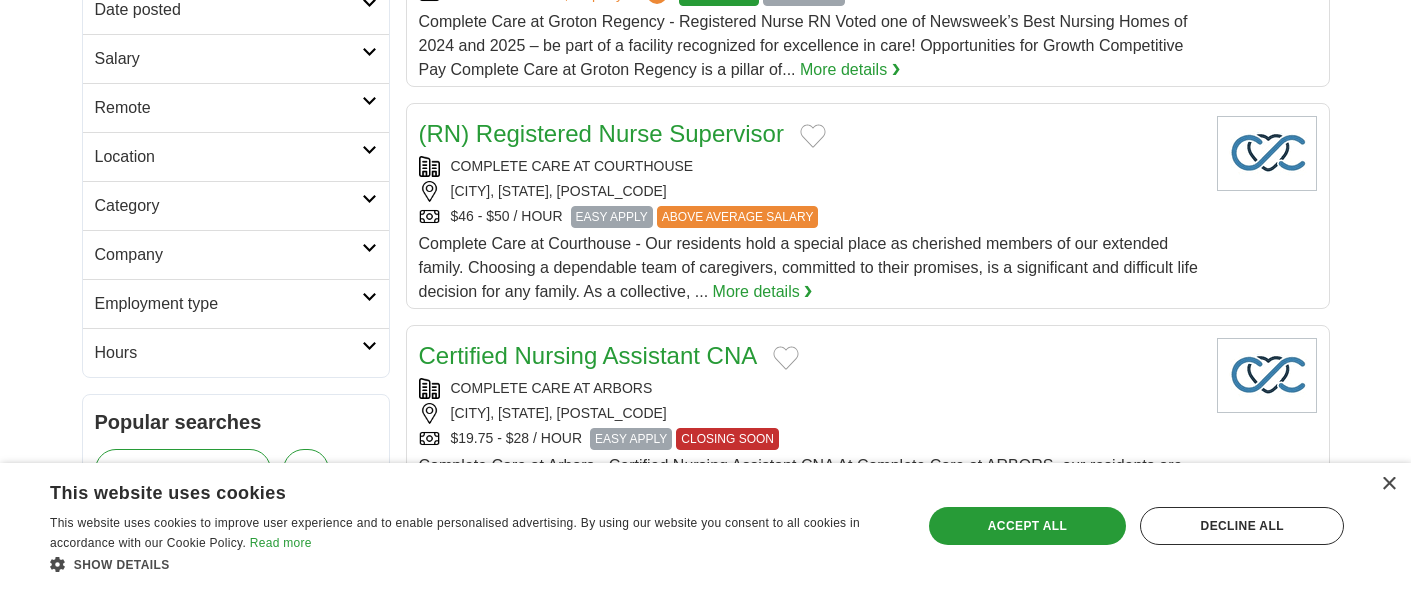 click on "Company" at bounding box center [228, 255] 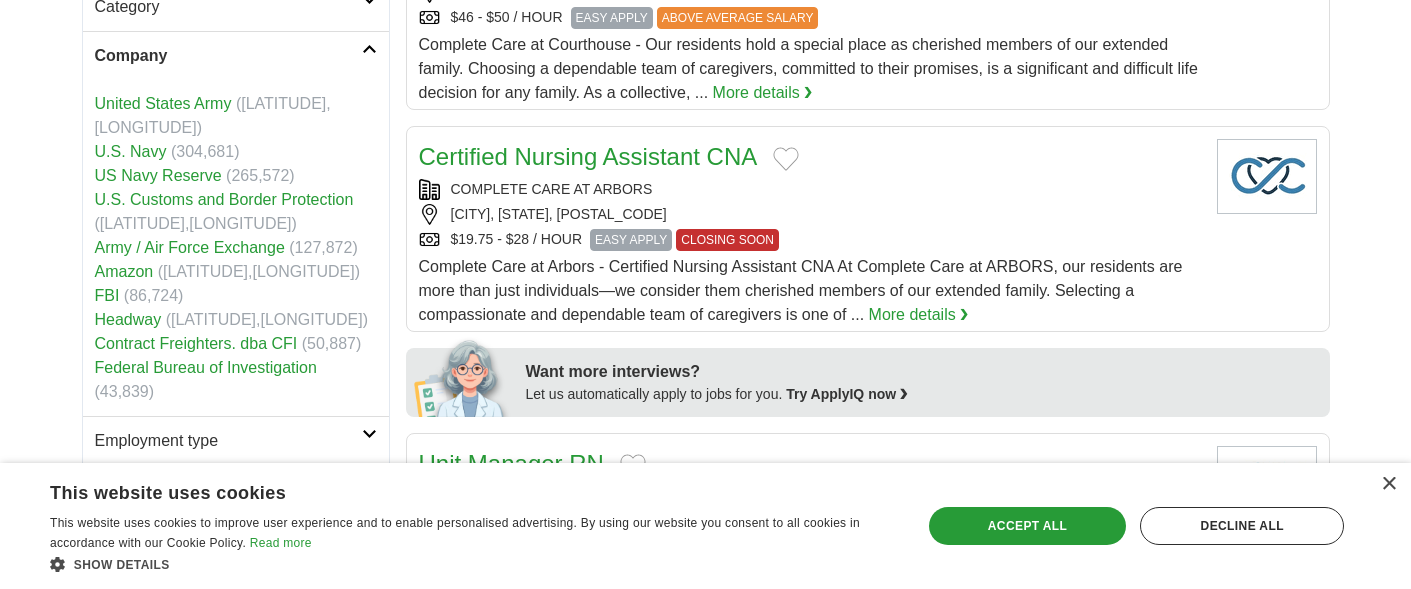 scroll, scrollTop: 600, scrollLeft: 0, axis: vertical 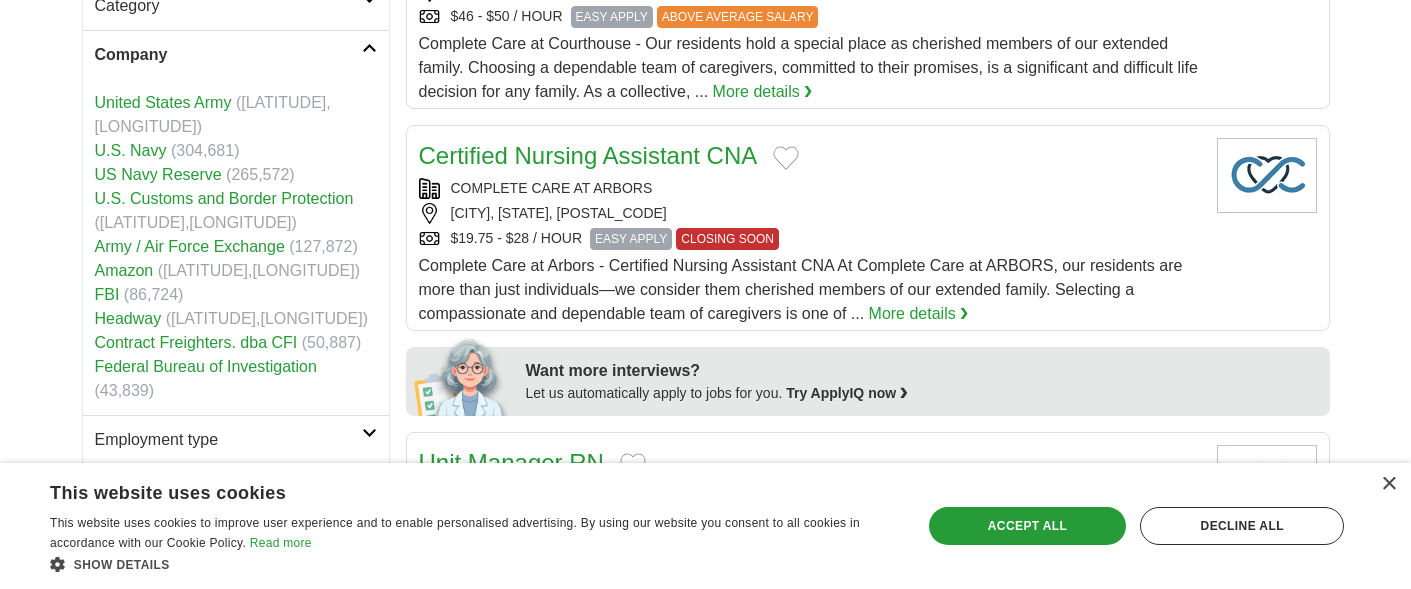 click on "Company" at bounding box center (228, 55) 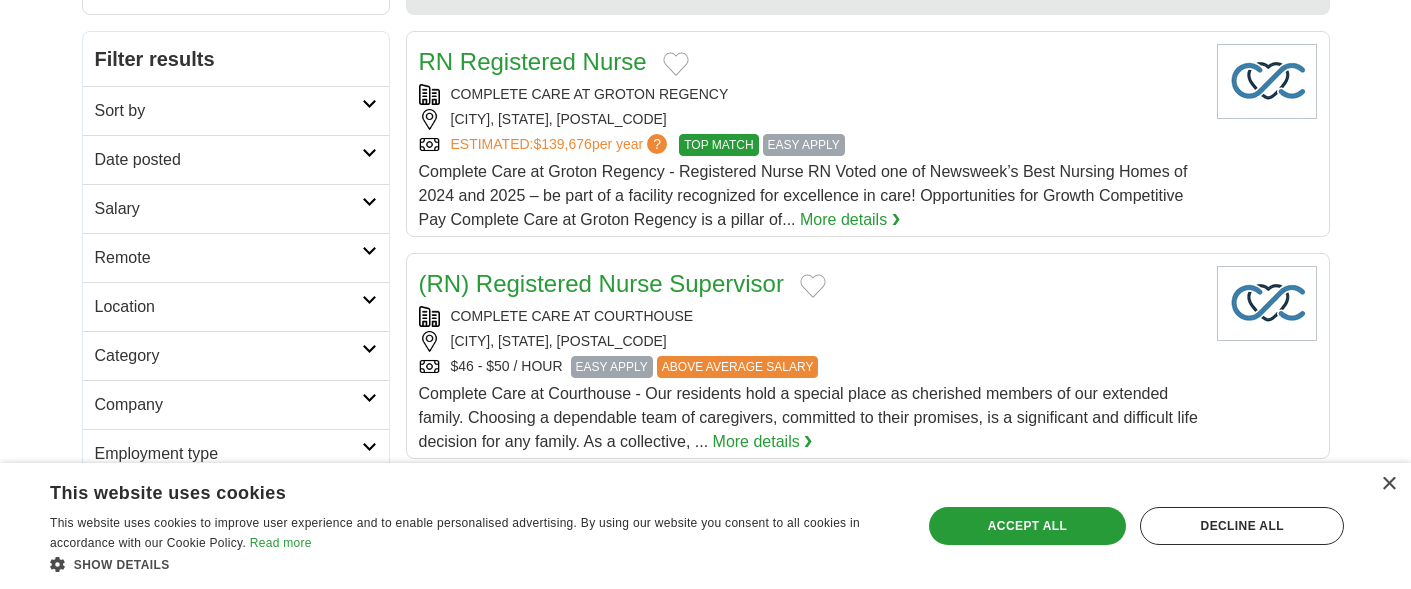 scroll, scrollTop: 100, scrollLeft: 0, axis: vertical 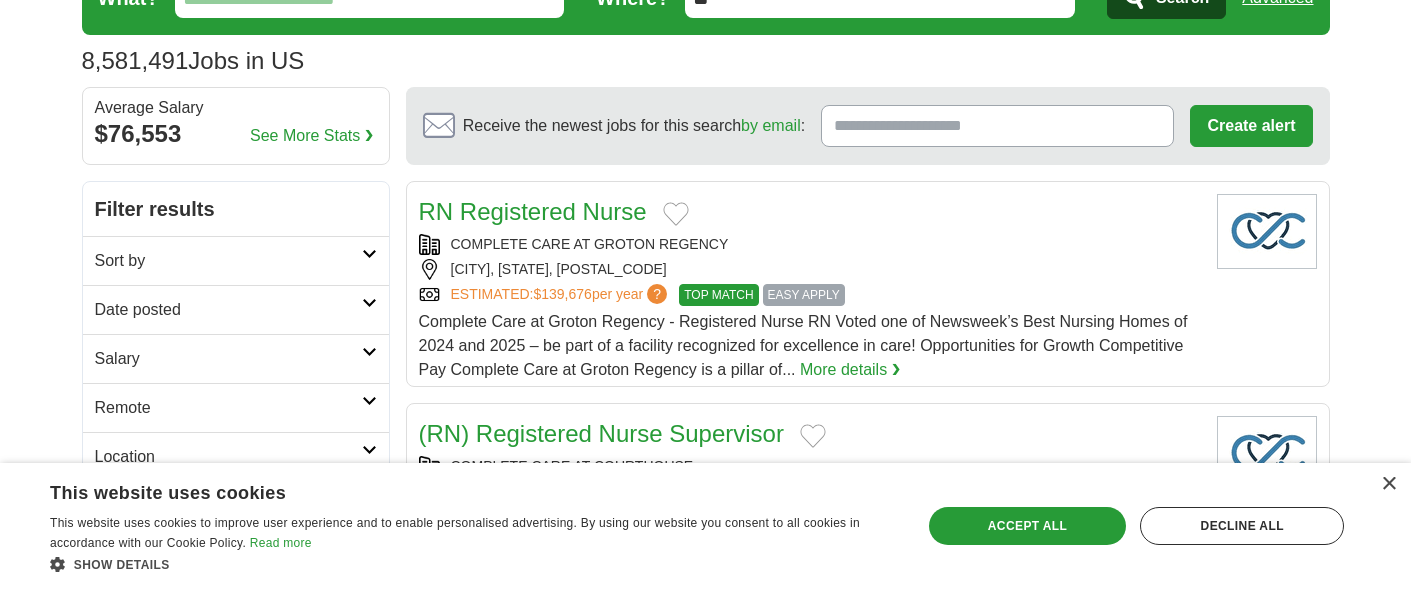 click on "Remote" at bounding box center (228, 408) 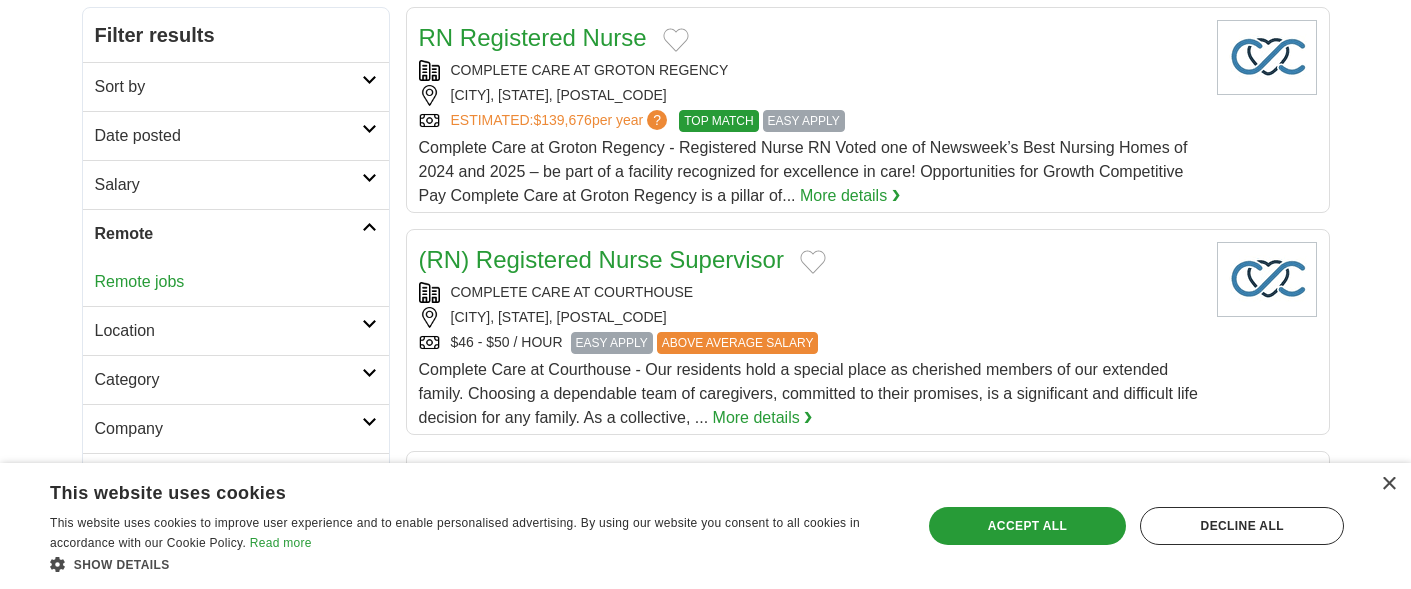 scroll, scrollTop: 300, scrollLeft: 0, axis: vertical 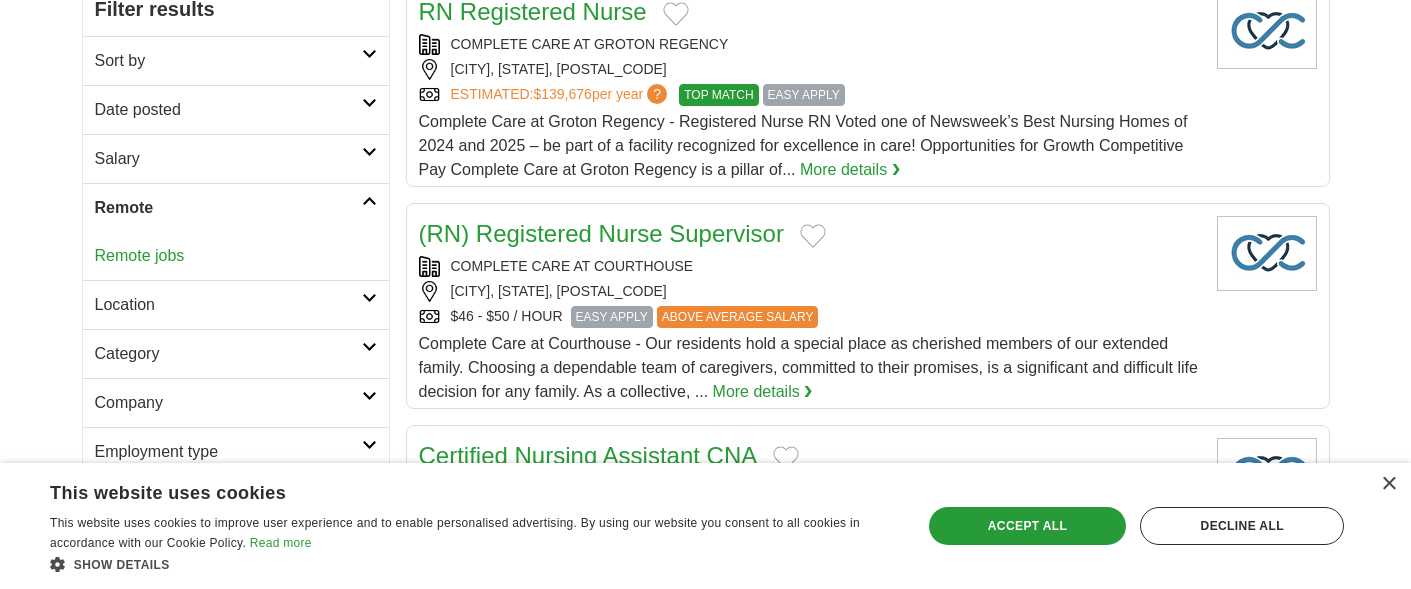 click on "Remote jobs" at bounding box center (140, 255) 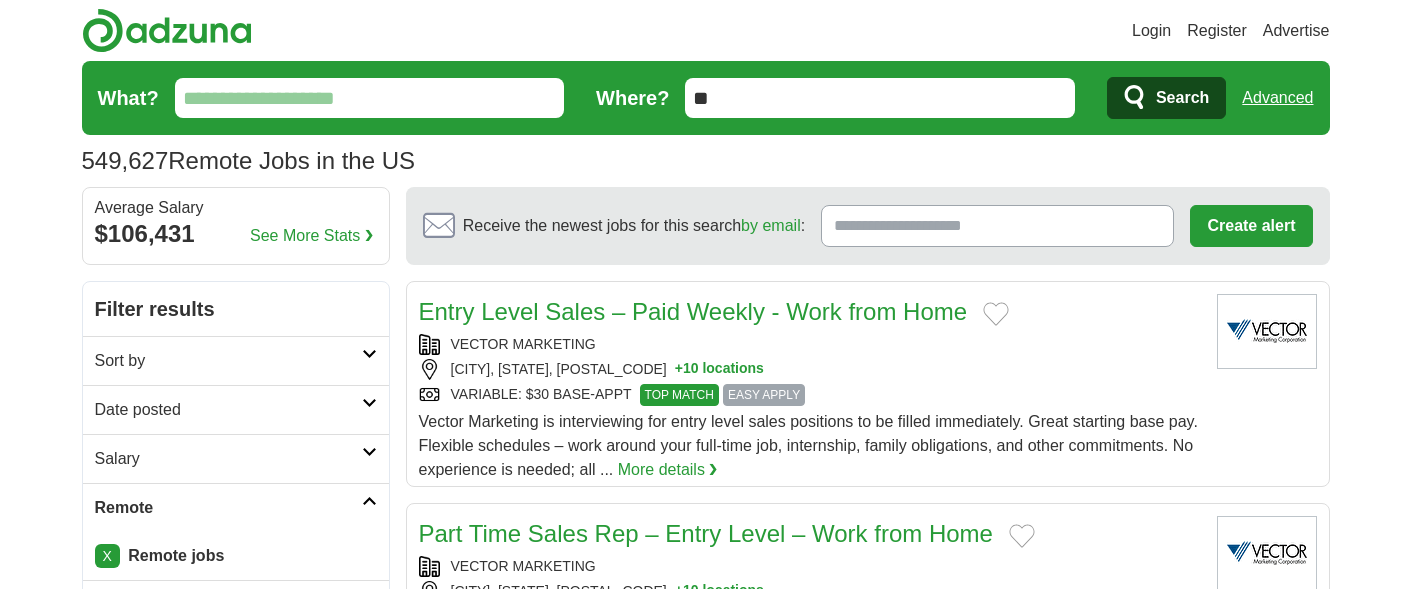 scroll, scrollTop: 0, scrollLeft: 0, axis: both 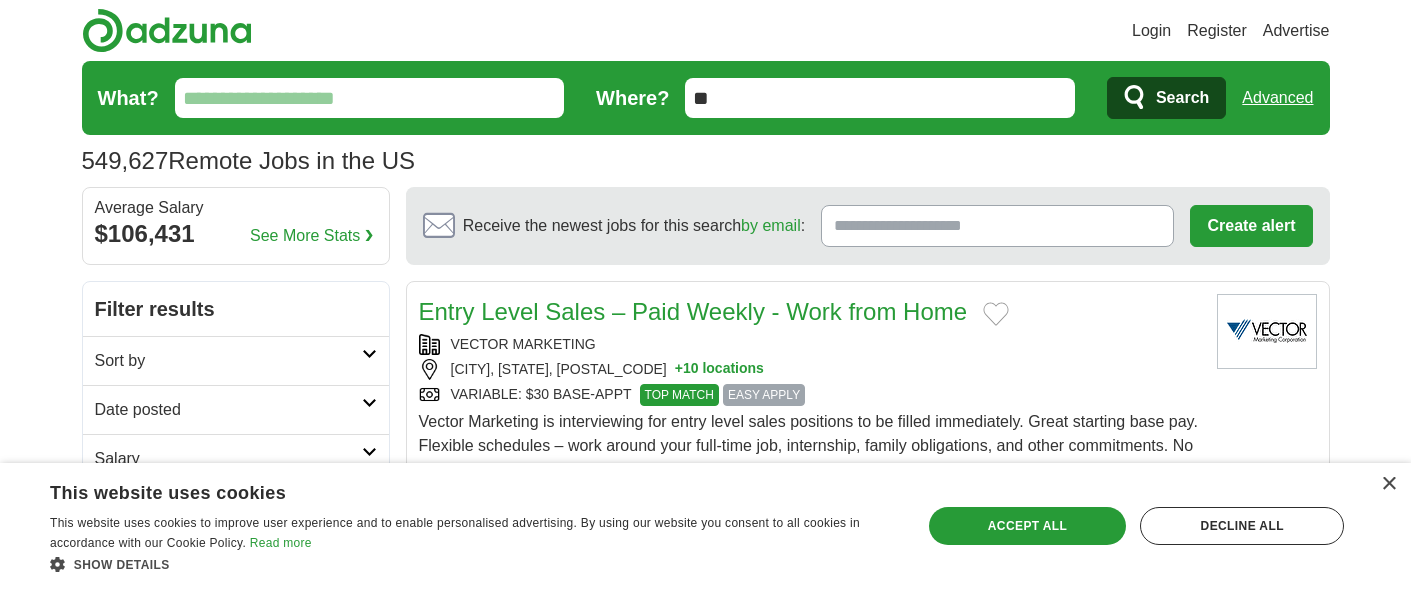click on "What?" at bounding box center [370, 98] 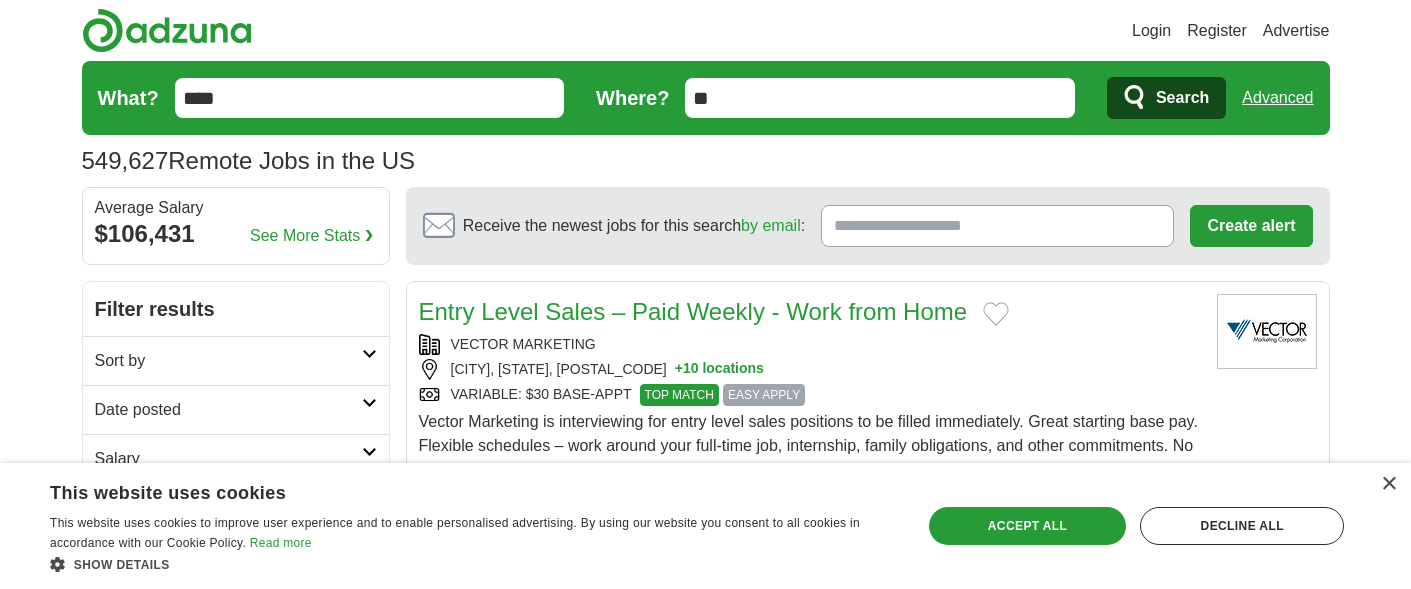 type on "****" 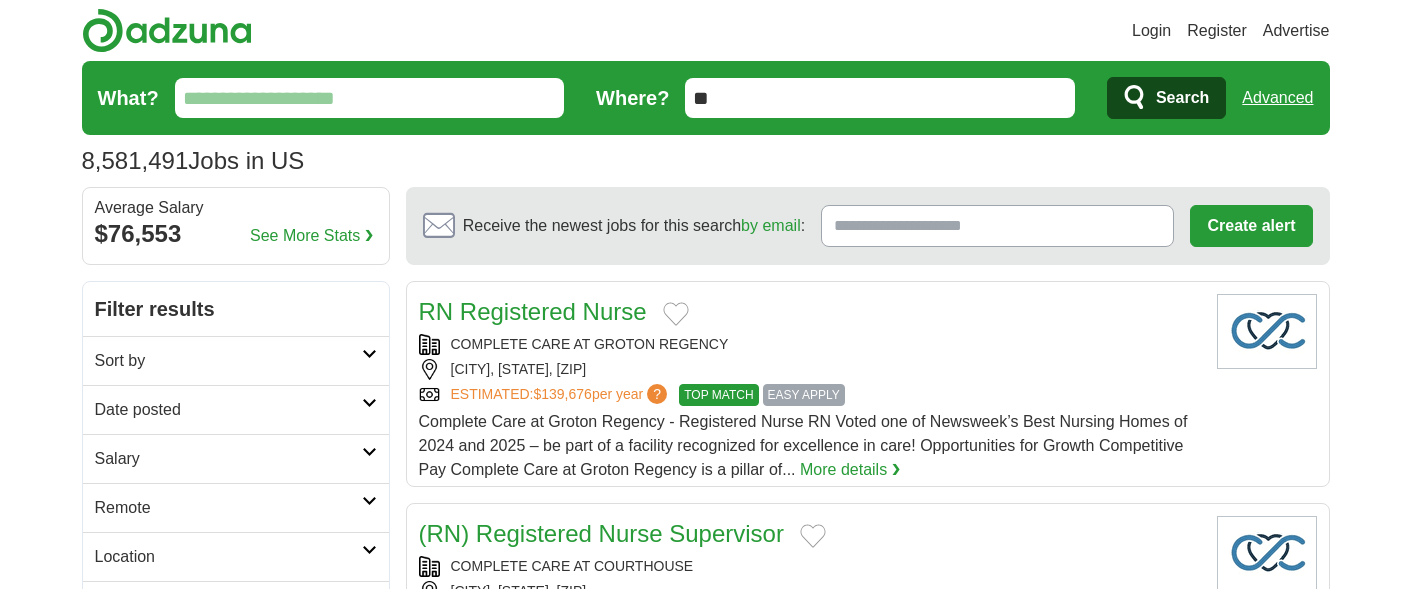 scroll, scrollTop: 0, scrollLeft: 0, axis: both 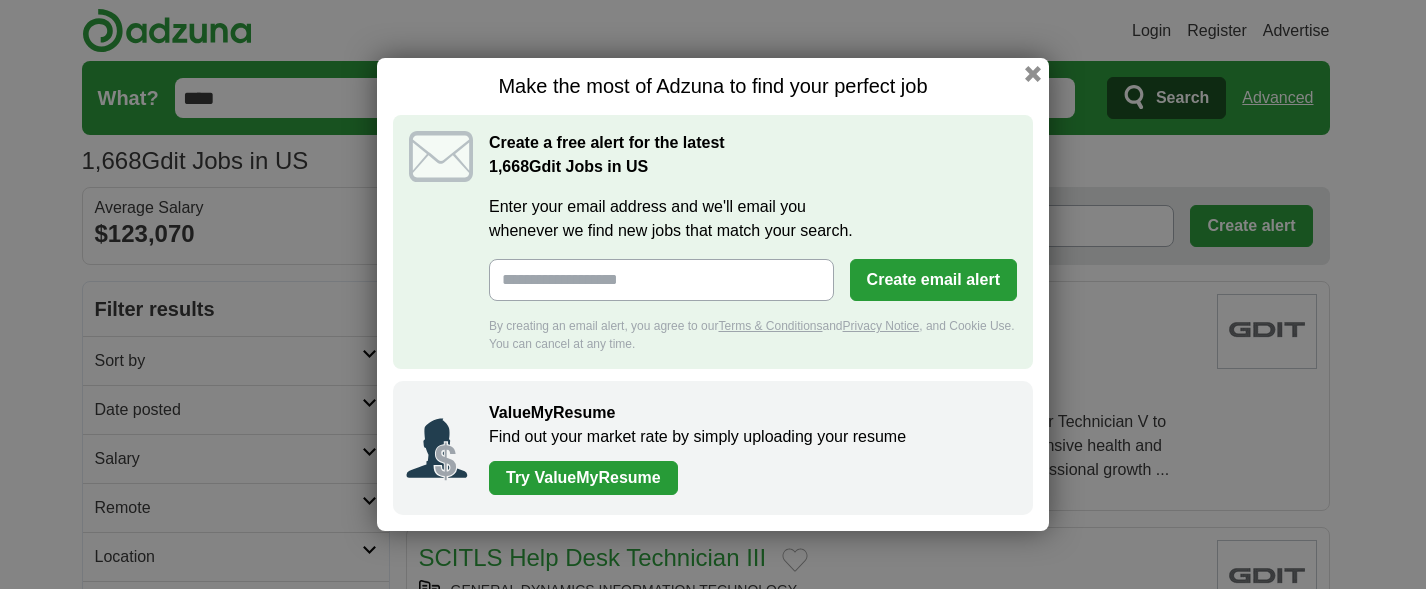 click on "Make the most of Adzuna to find your perfect job
Create a free alert for the latest
1,668
Gdit Jobs in US
Enter your email address and we'll email you whenever we find new jobs that match your search.
Create email alert
By creating an email alert, you agree to our  Terms & Conditions  and  Privacy Notice , and Cookie Use. You can cancel at any time.
ValueMyResume
Find out your market rate by simply uploading your resume
Try ValueMyResume" at bounding box center (713, 294) 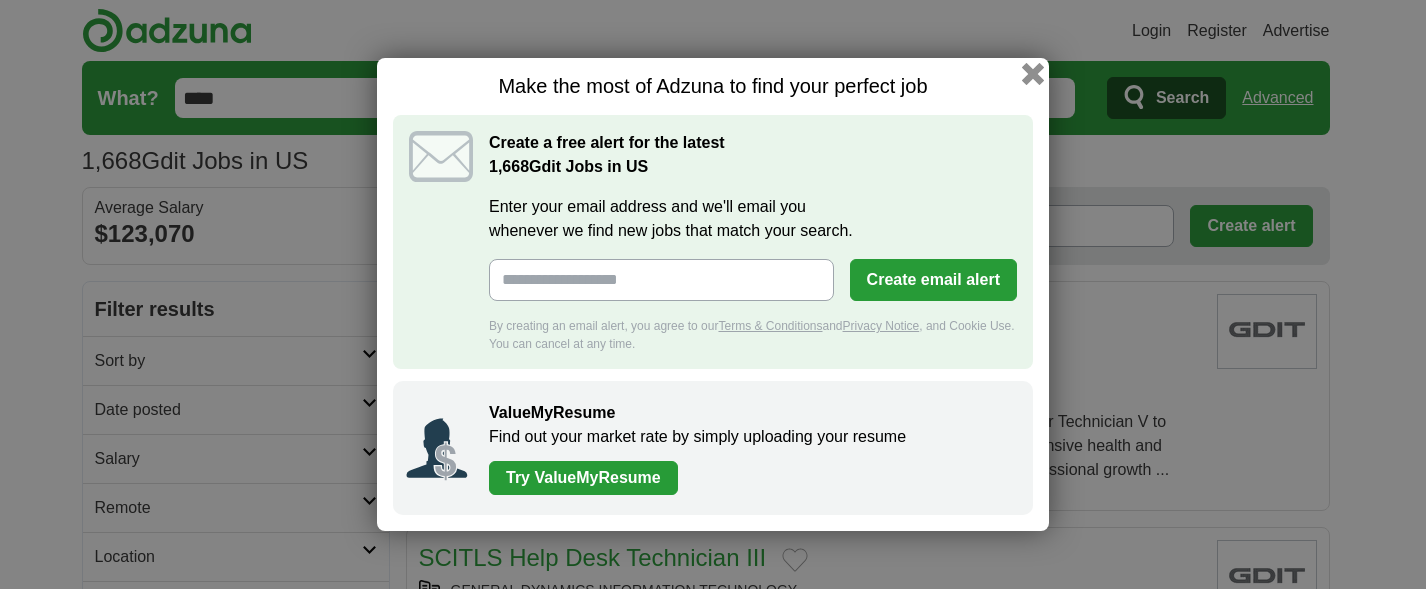 click at bounding box center [1033, 74] 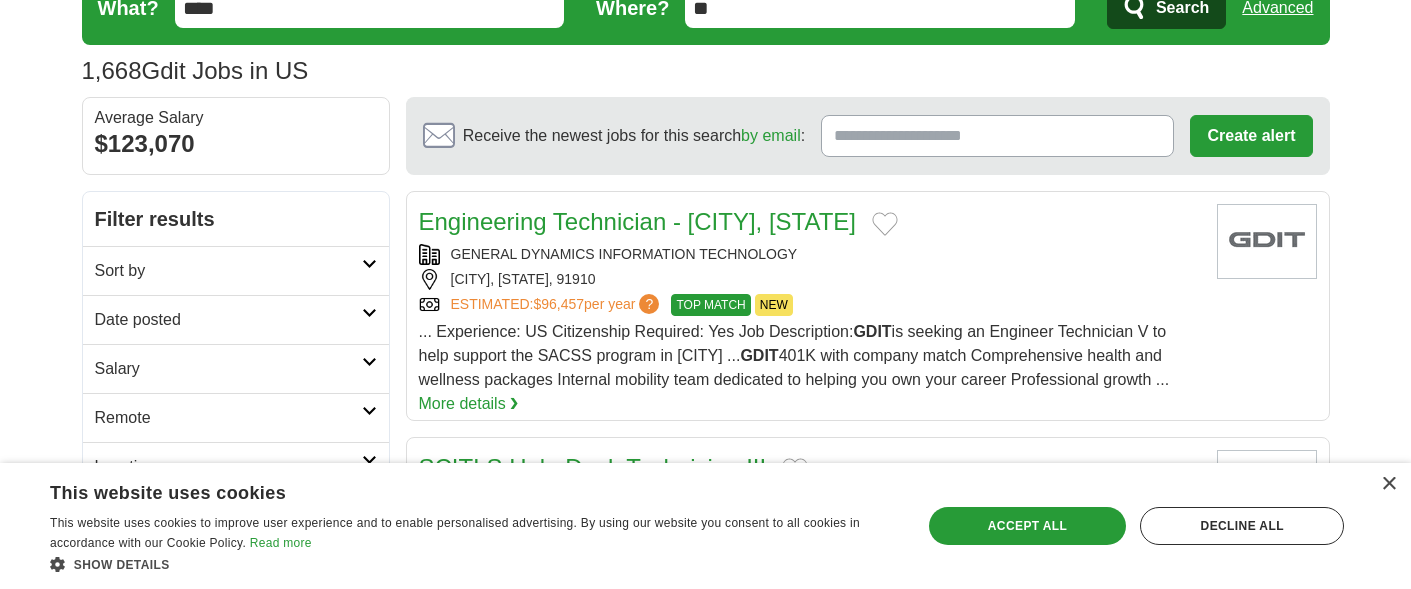 scroll, scrollTop: 0, scrollLeft: 0, axis: both 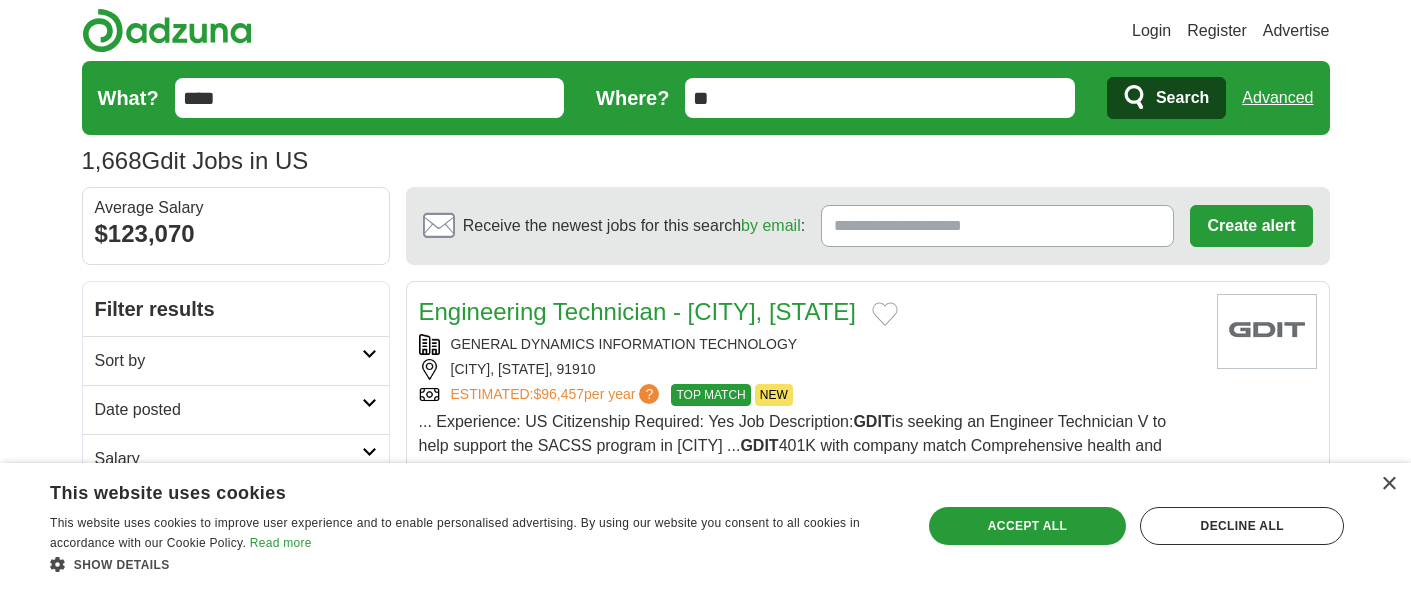 click on "****" at bounding box center (370, 98) 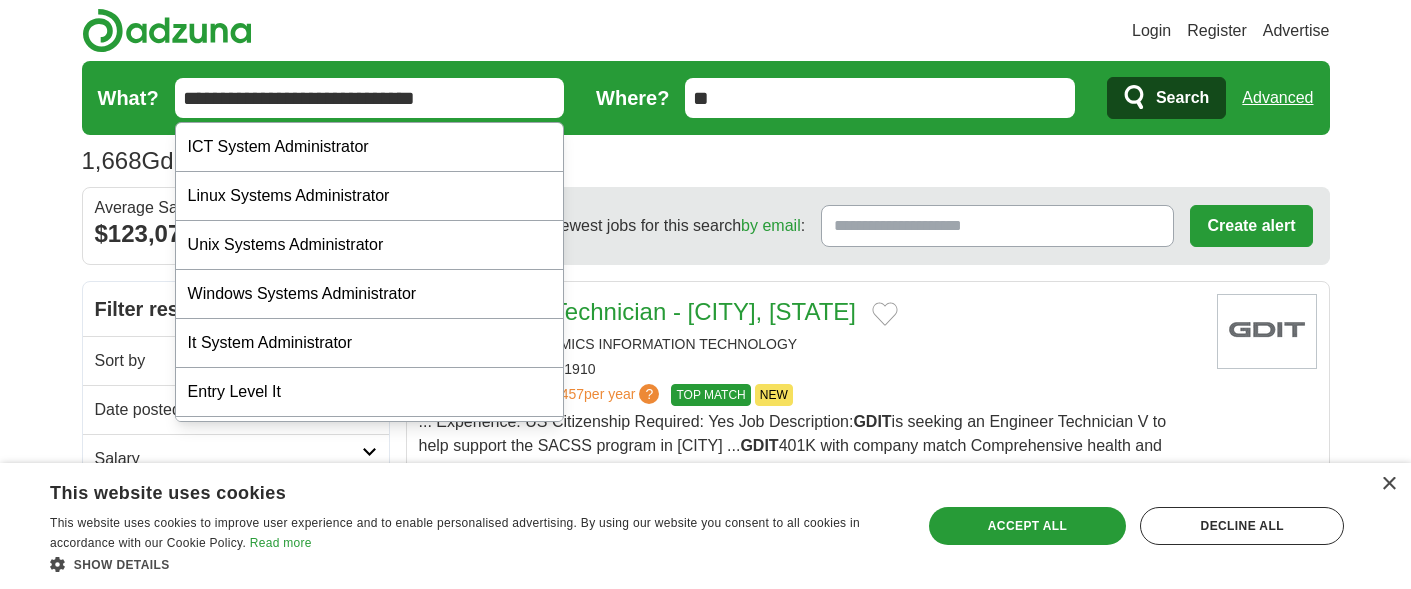 type on "**********" 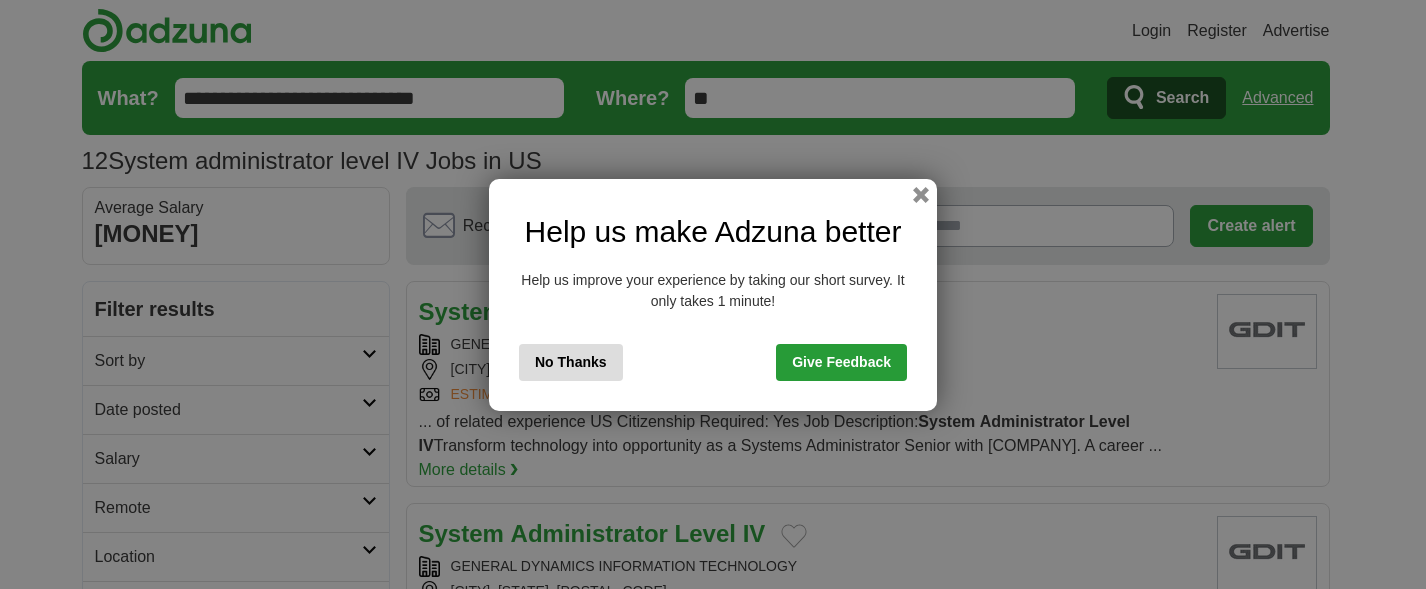 scroll, scrollTop: 0, scrollLeft: 0, axis: both 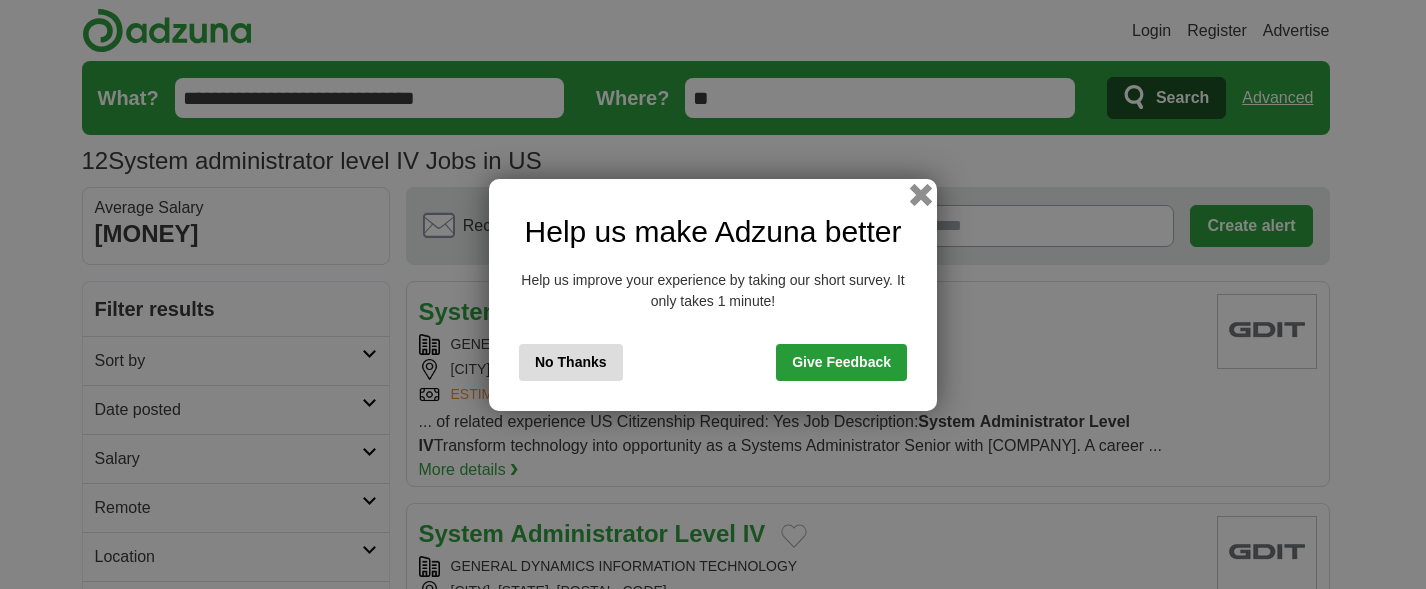 click at bounding box center [921, 194] 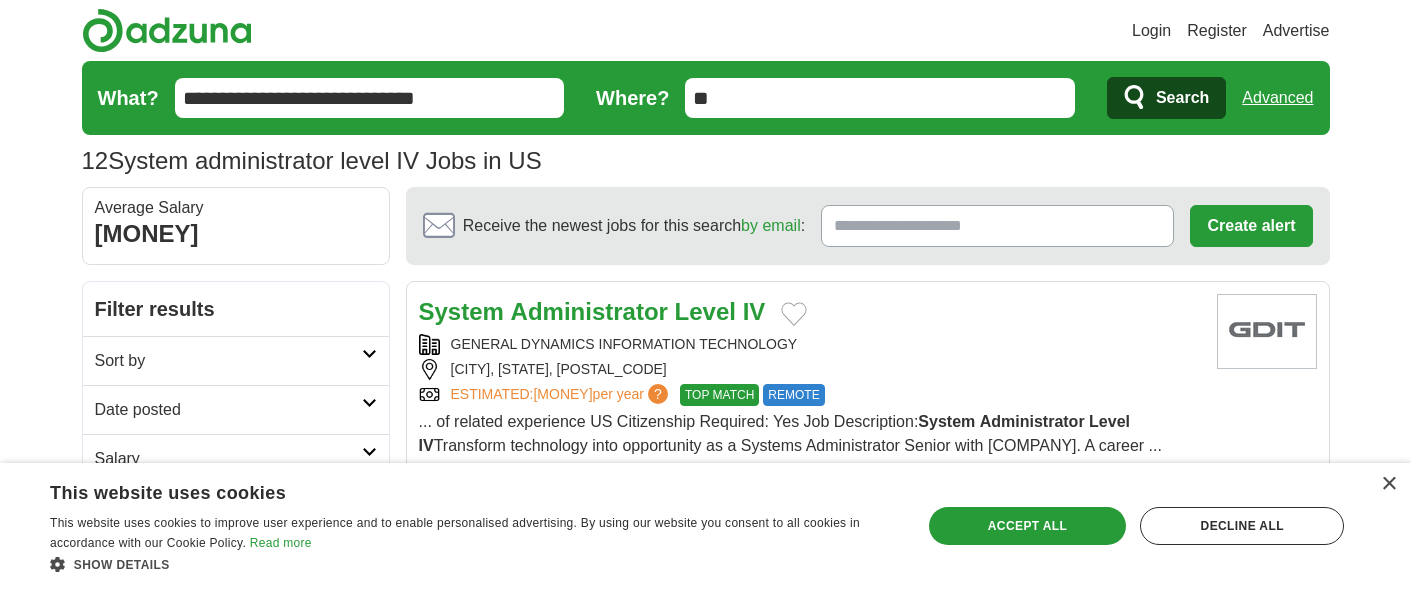 click on "More details ❯" at bounding box center (469, 470) 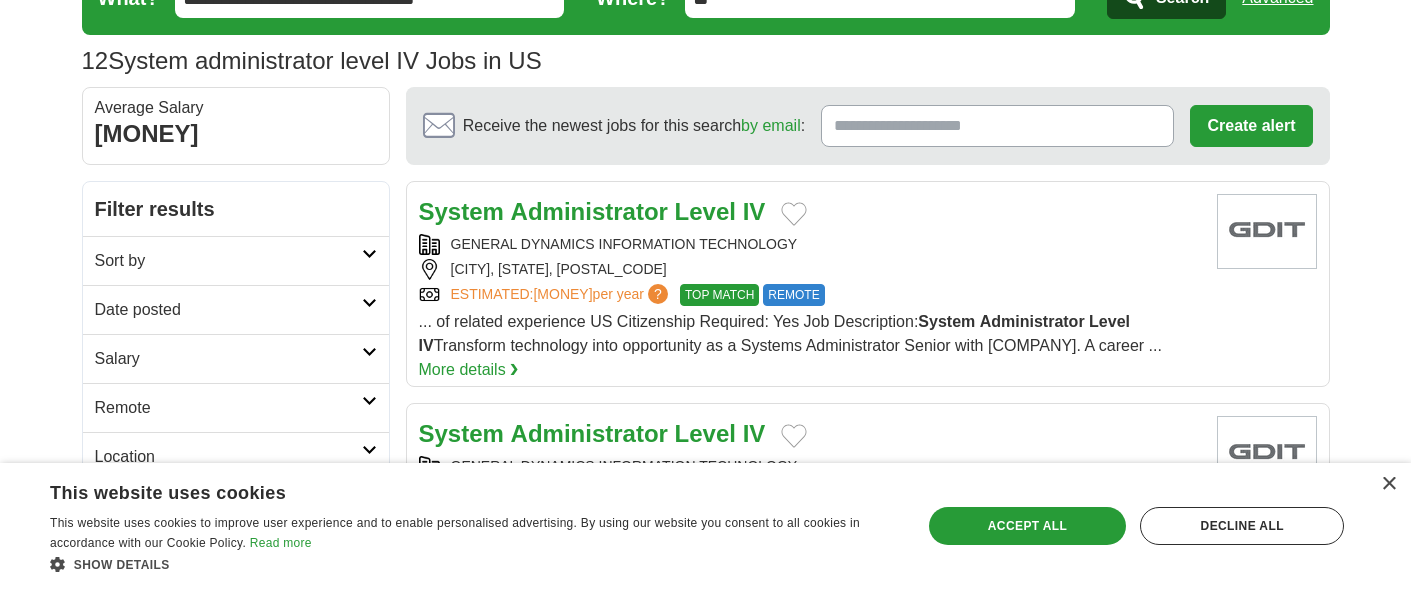 click on "More details ❯" at bounding box center (469, 370) 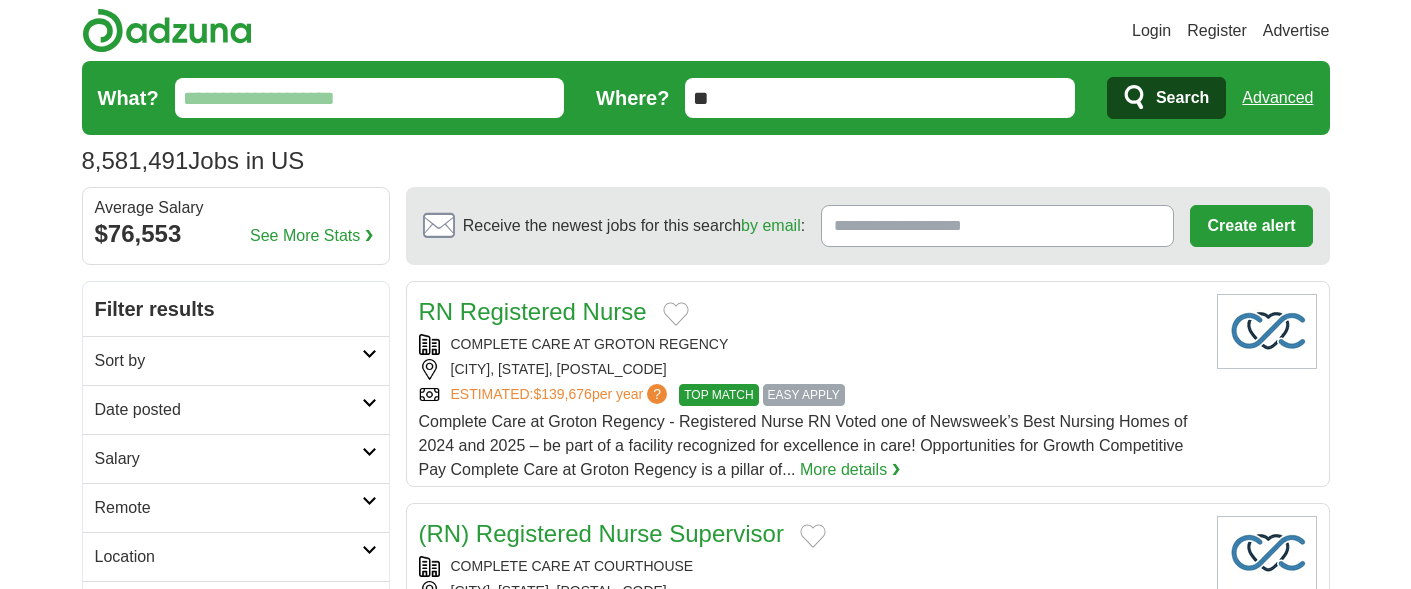 scroll, scrollTop: 0, scrollLeft: 0, axis: both 